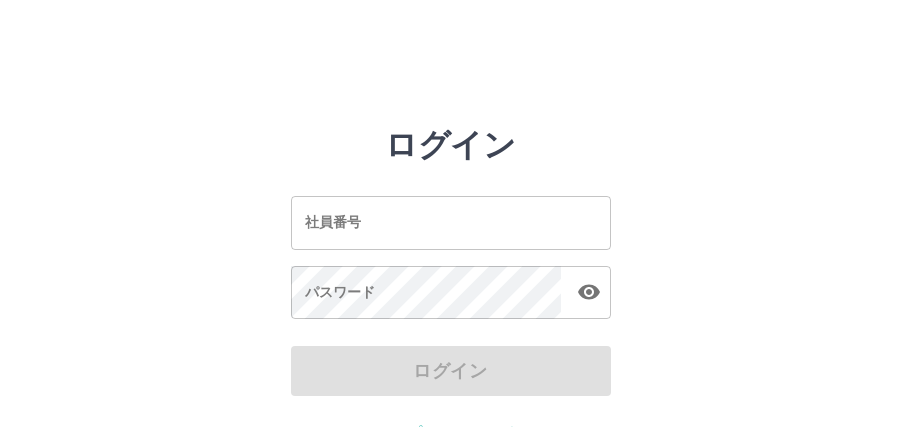scroll, scrollTop: 0, scrollLeft: 0, axis: both 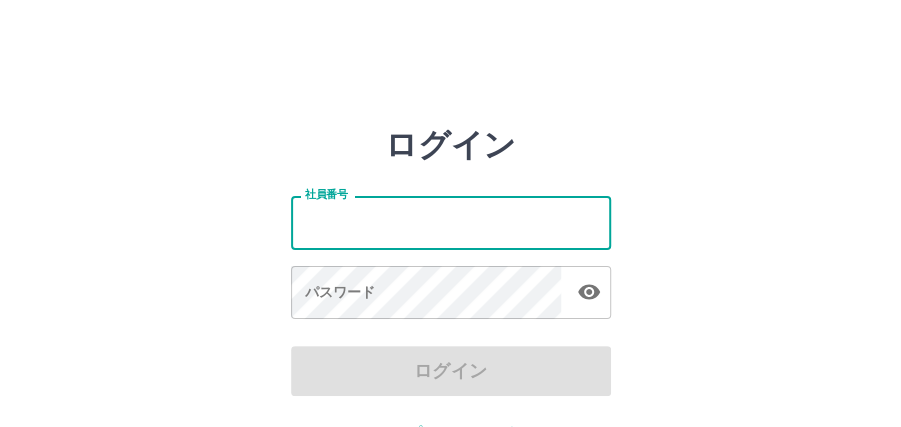 click on "社員番号" at bounding box center (451, 222) 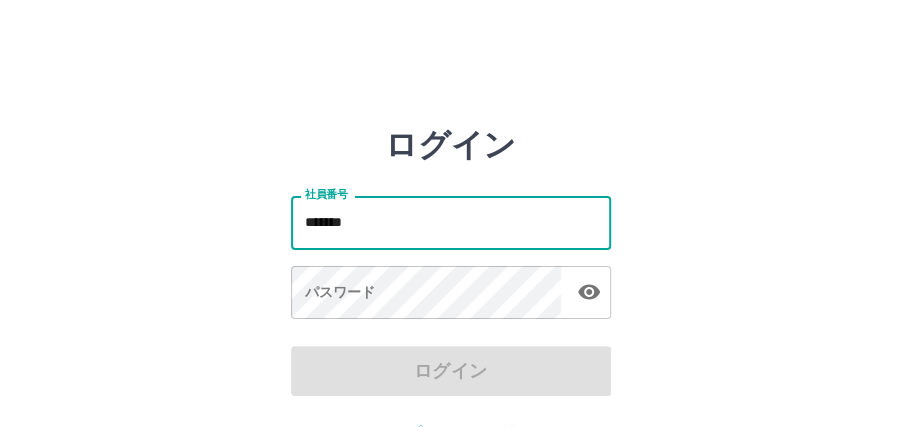 type on "*******" 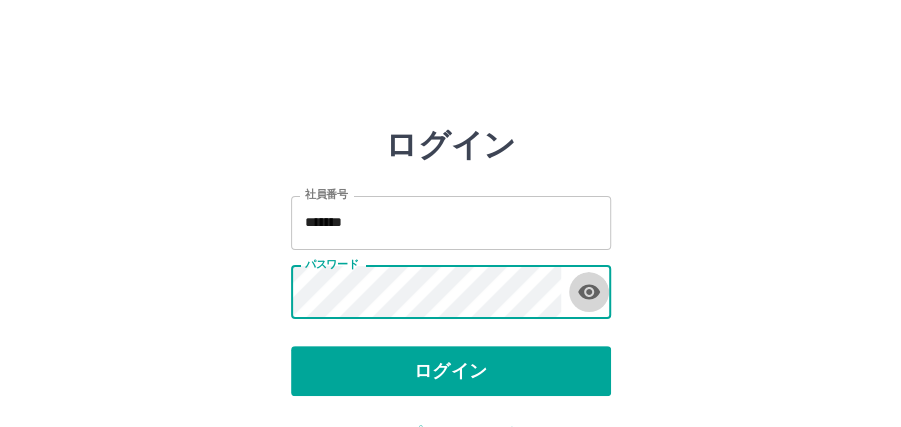 click 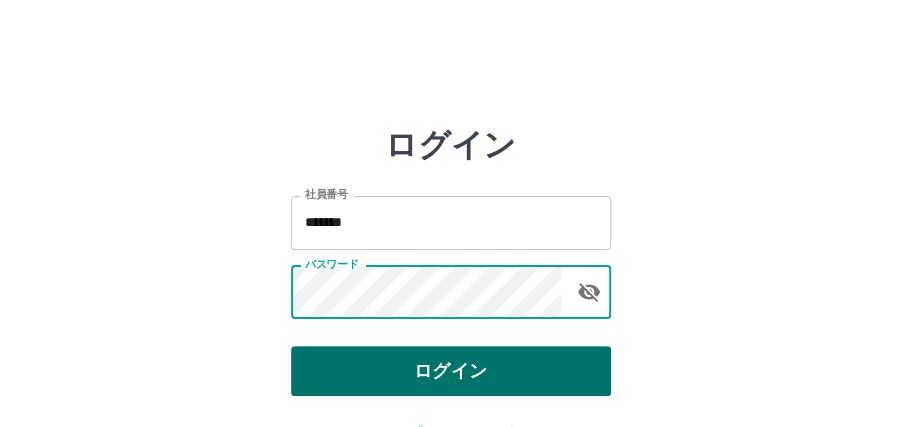click on "ログイン" at bounding box center (451, 371) 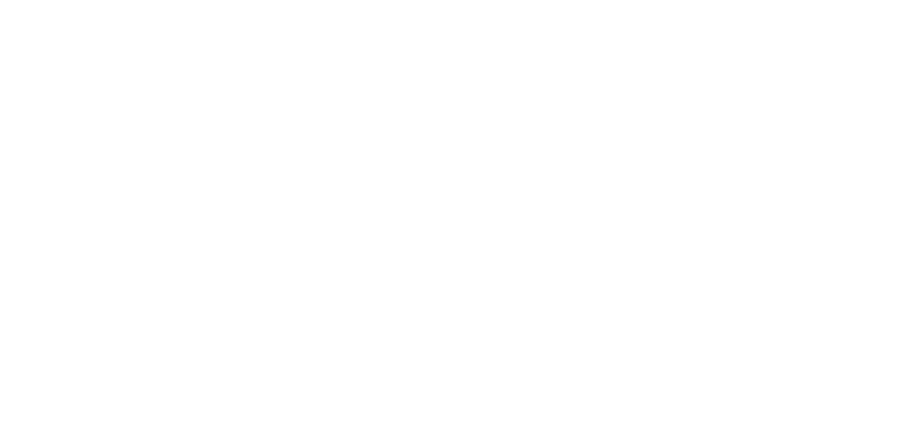 scroll, scrollTop: 0, scrollLeft: 0, axis: both 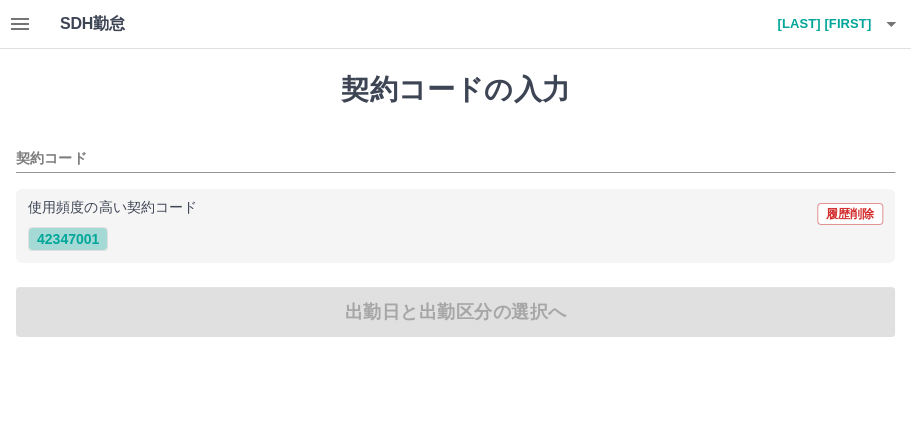 click on "42347001" at bounding box center [68, 239] 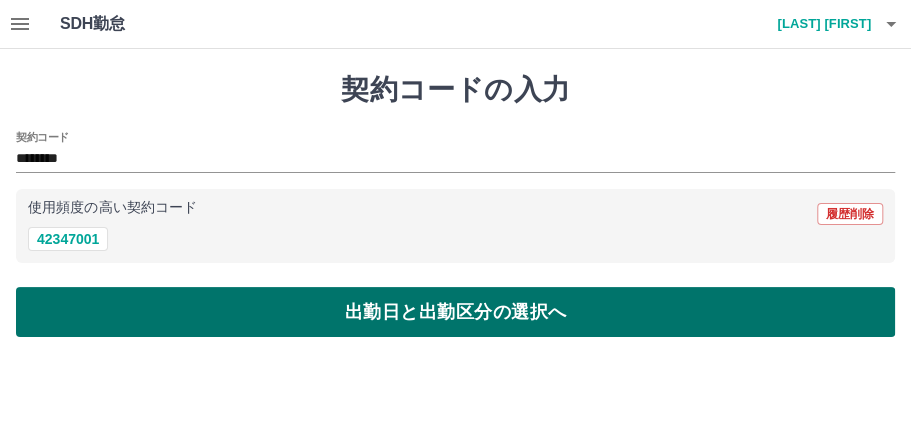 click on "出勤日と出勤区分の選択へ" at bounding box center [455, 312] 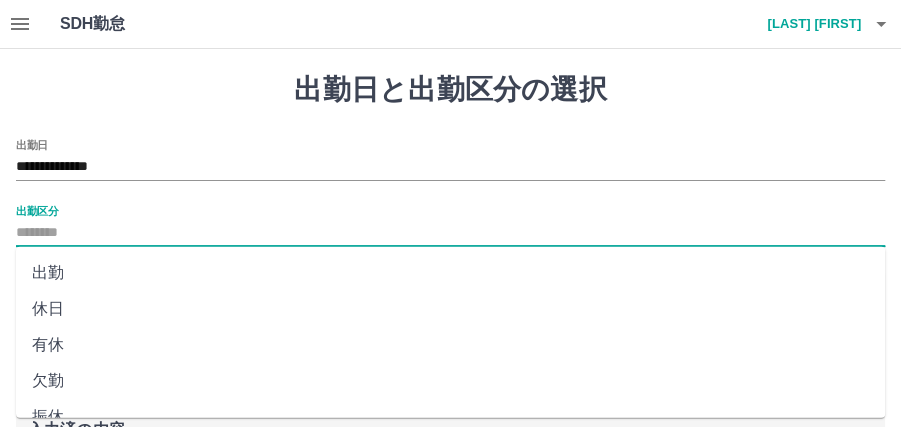 click on "出勤区分" at bounding box center [450, 233] 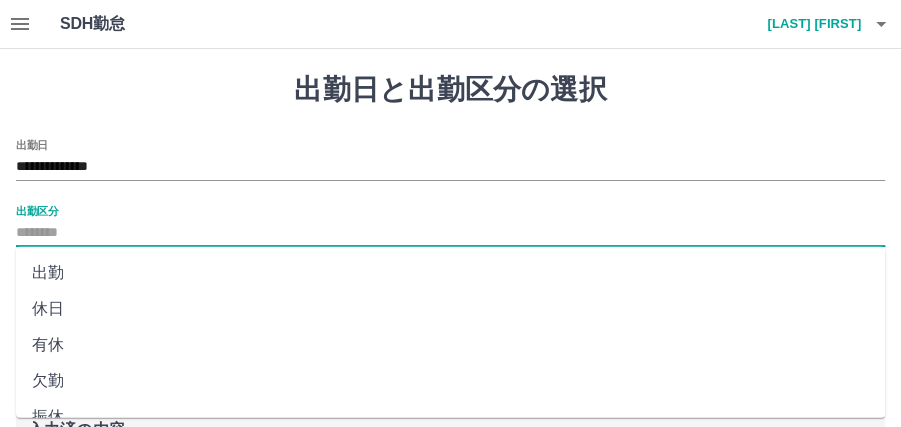 click on "出勤" at bounding box center (450, 273) 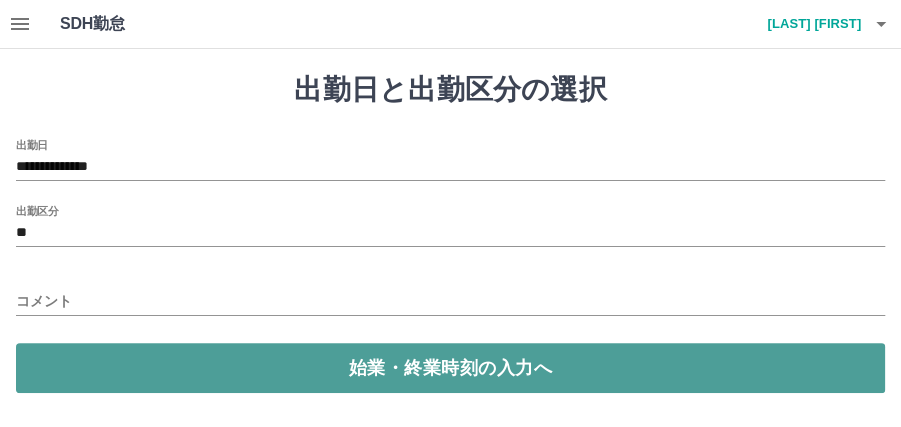 click on "始業・終業時刻の入力へ" at bounding box center [450, 368] 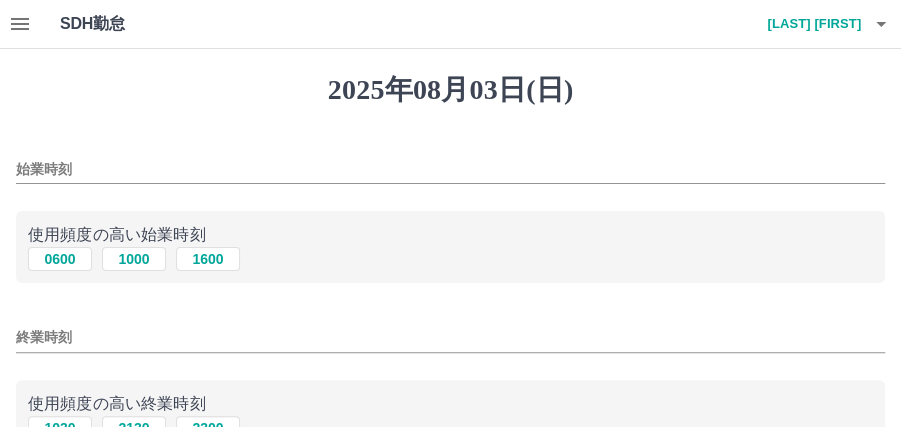click on "始業時刻" at bounding box center (450, 169) 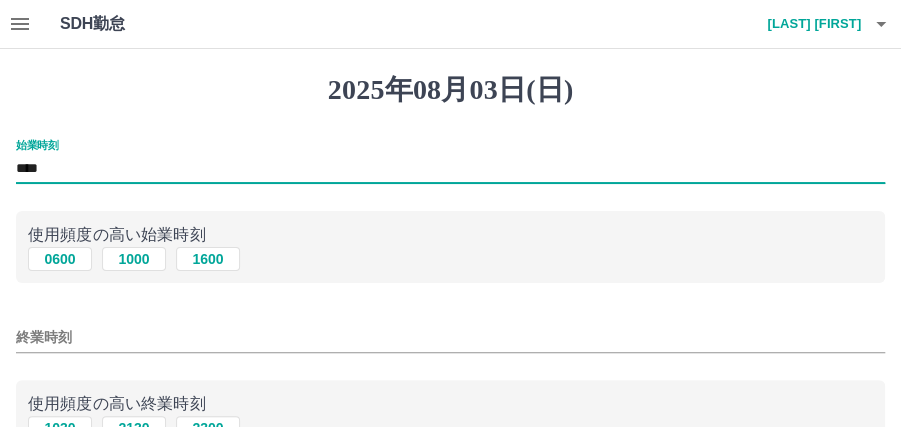 type on "****" 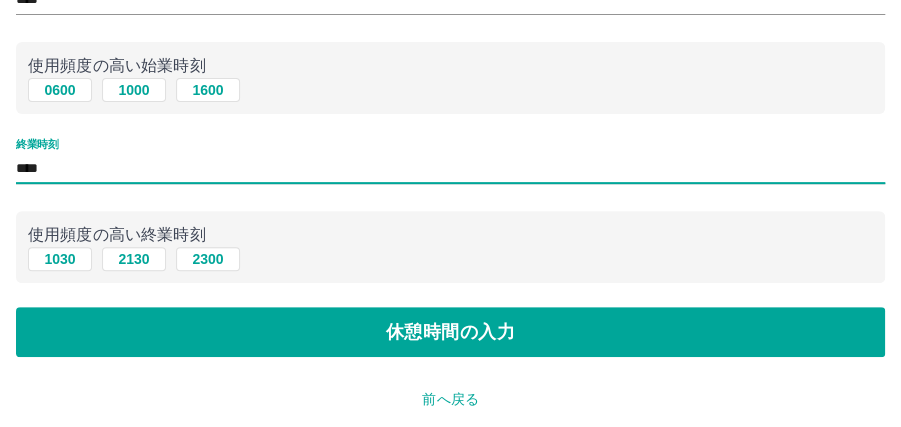 scroll, scrollTop: 200, scrollLeft: 0, axis: vertical 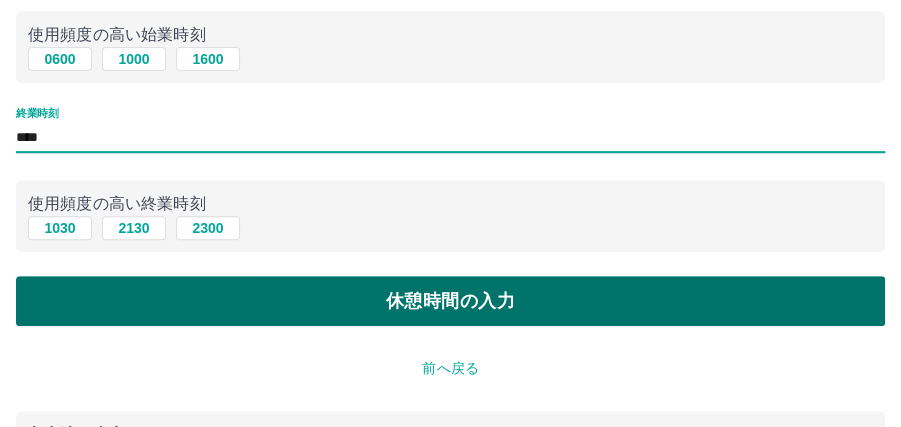 type on "****" 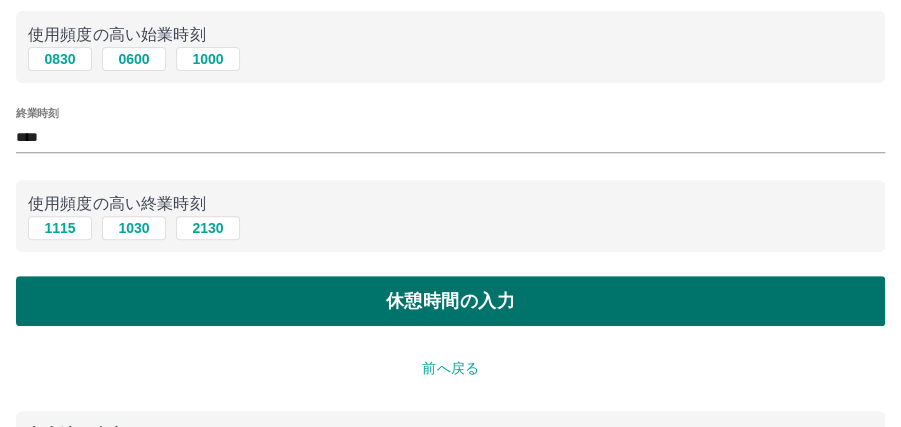scroll, scrollTop: 0, scrollLeft: 0, axis: both 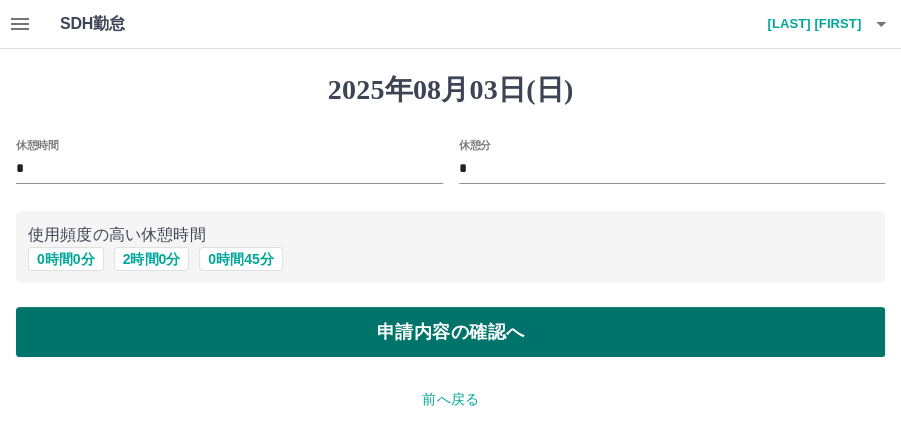 click on "申請内容の確認へ" at bounding box center (450, 332) 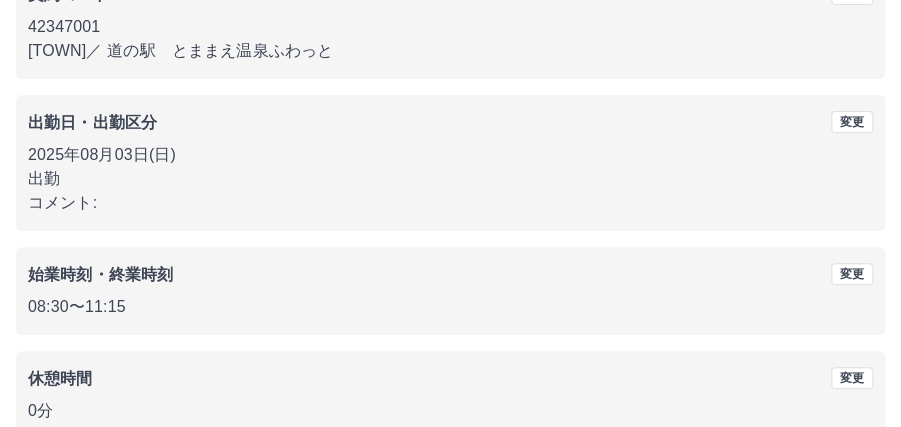 scroll, scrollTop: 320, scrollLeft: 0, axis: vertical 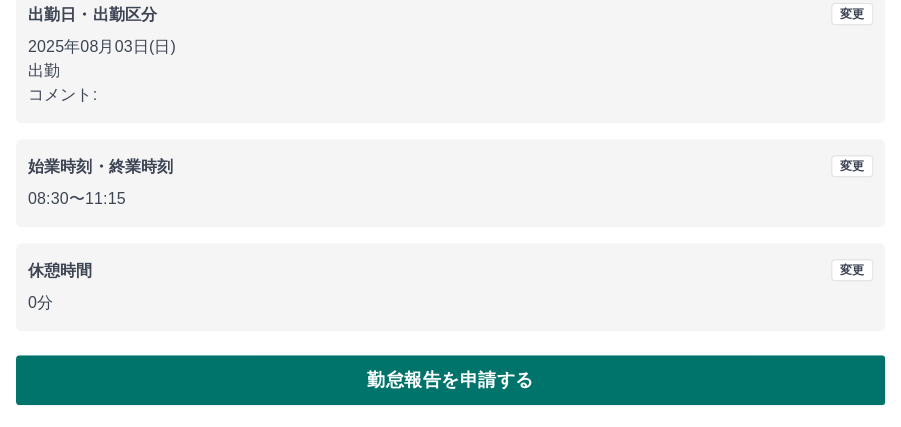 click on "勤怠報告を申請する" at bounding box center [450, 380] 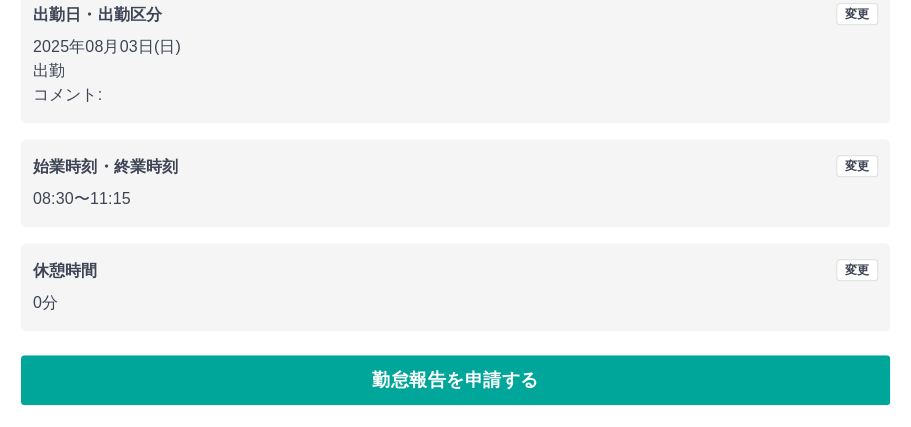 scroll, scrollTop: 0, scrollLeft: 0, axis: both 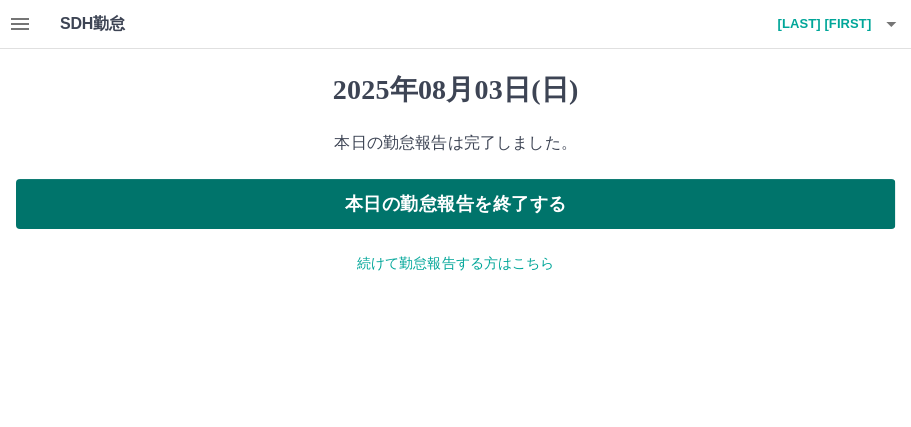 click on "本日の勤怠報告を終了する" at bounding box center (455, 204) 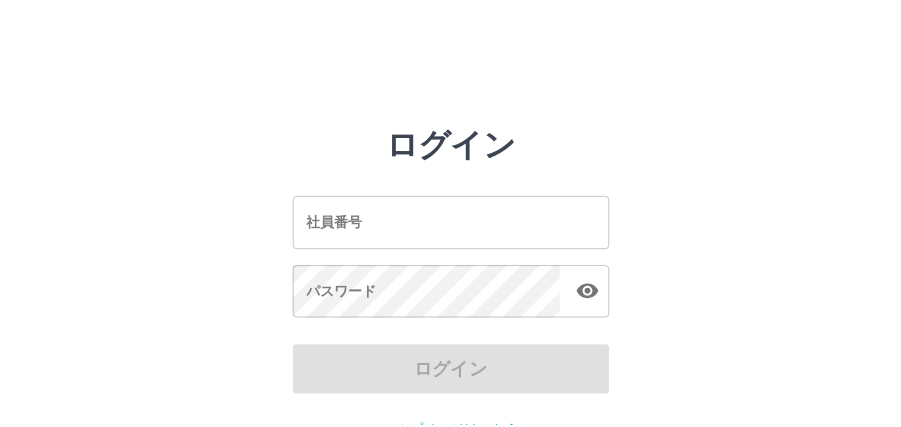 scroll, scrollTop: 0, scrollLeft: 0, axis: both 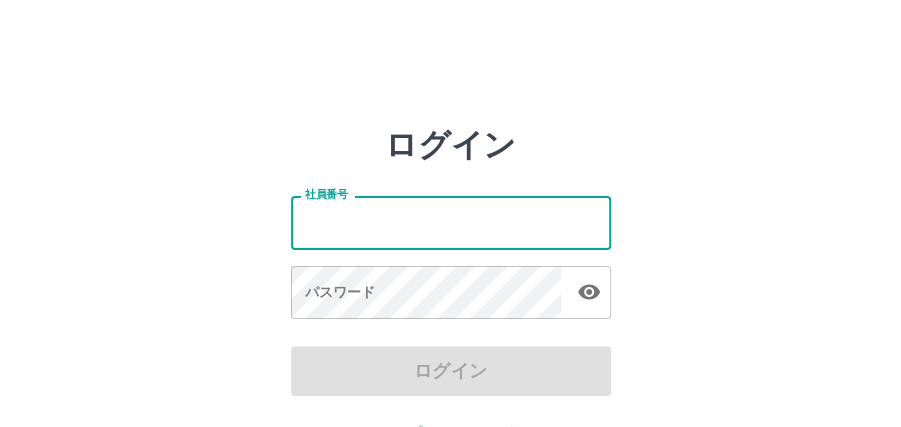 click on "社員番号" at bounding box center (451, 222) 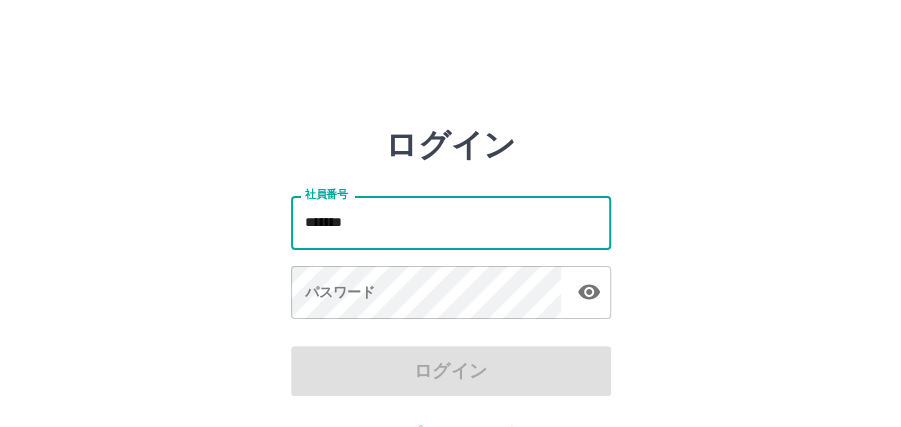 type on "*******" 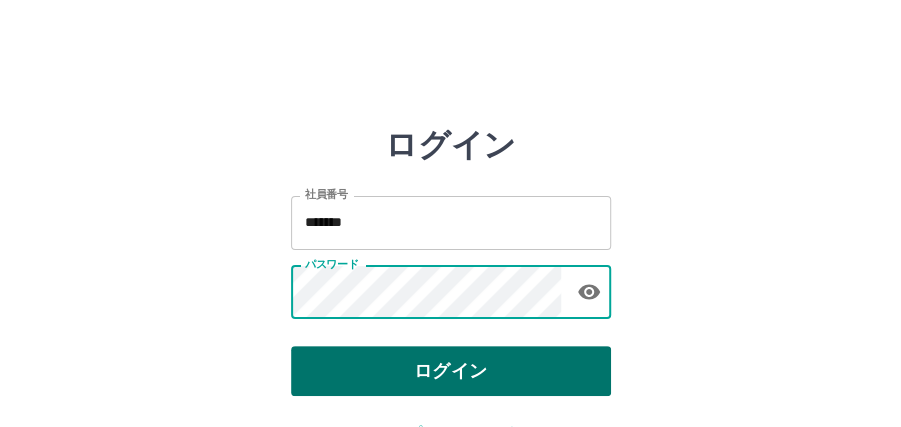 click on "ログイン" at bounding box center (451, 371) 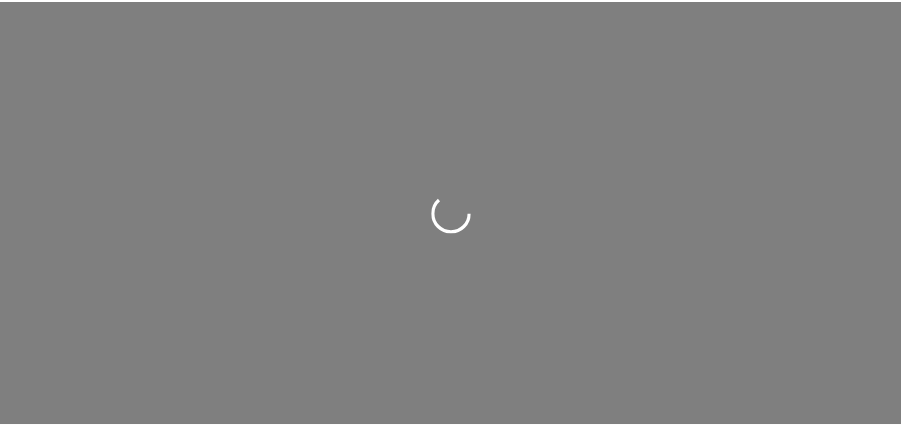 scroll, scrollTop: 0, scrollLeft: 0, axis: both 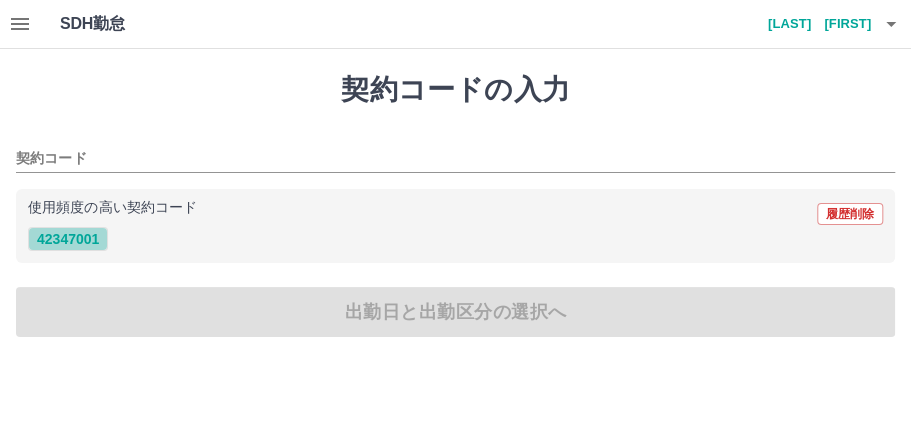 click on "42347001" at bounding box center (68, 239) 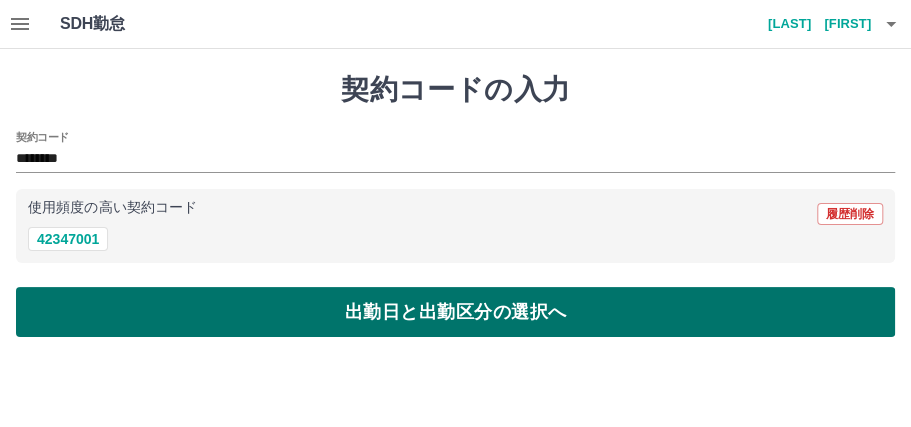 click on "出勤日と出勤区分の選択へ" at bounding box center [455, 312] 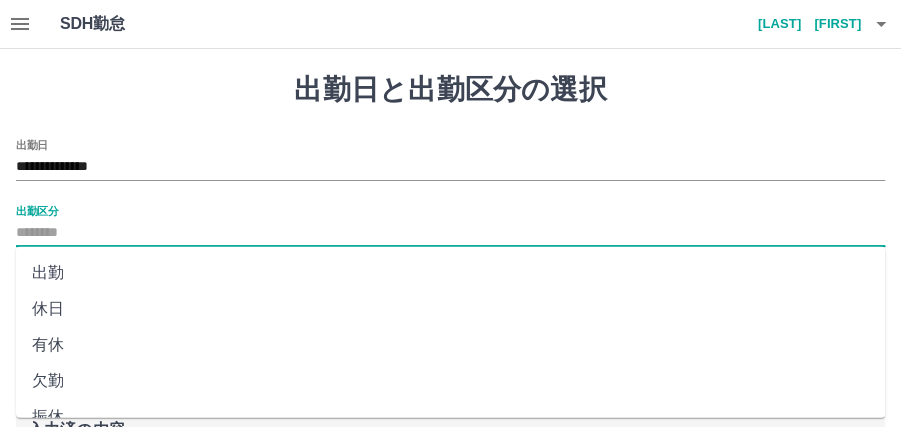 click on "出勤区分" at bounding box center (450, 233) 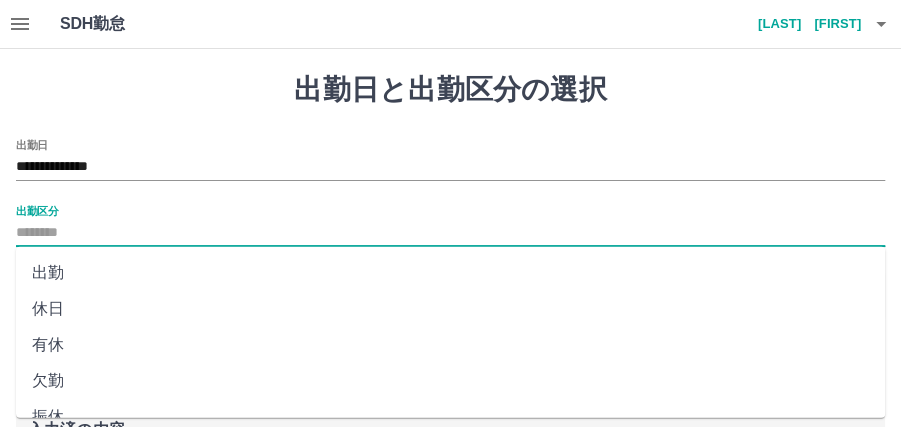 click on "出勤" at bounding box center [450, 273] 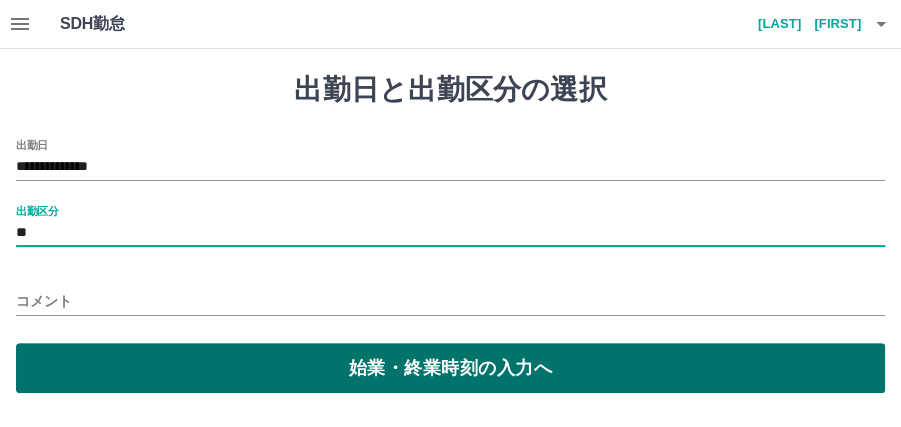 click on "始業・終業時刻の入力へ" at bounding box center [450, 368] 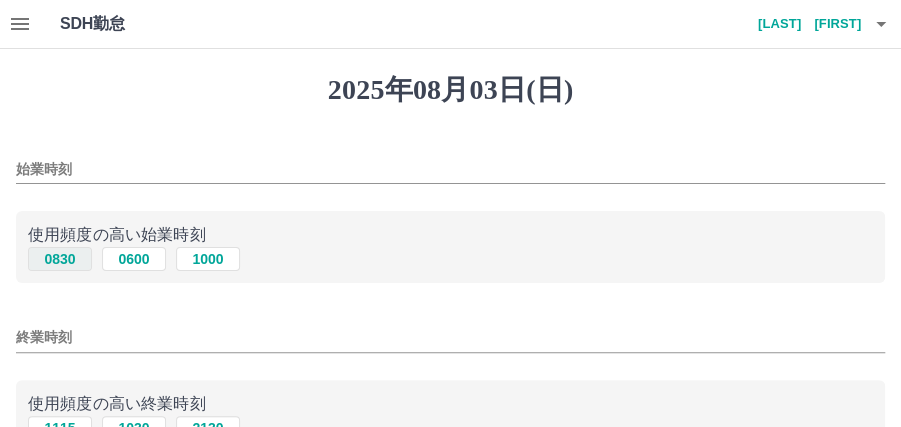 click on "0830" at bounding box center [60, 259] 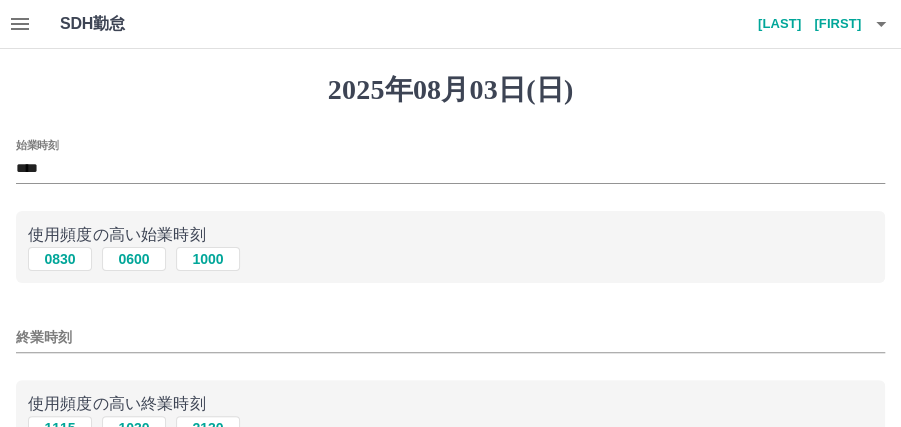 click on "終業時刻" at bounding box center [450, 337] 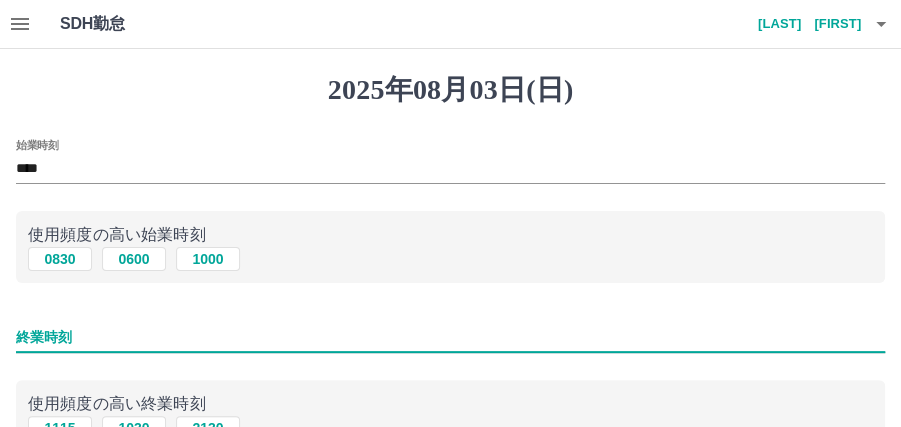 type on "****" 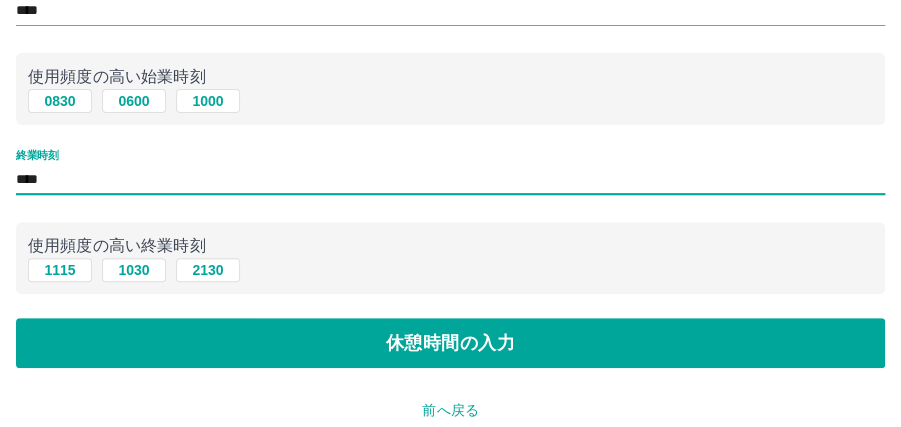 scroll, scrollTop: 200, scrollLeft: 0, axis: vertical 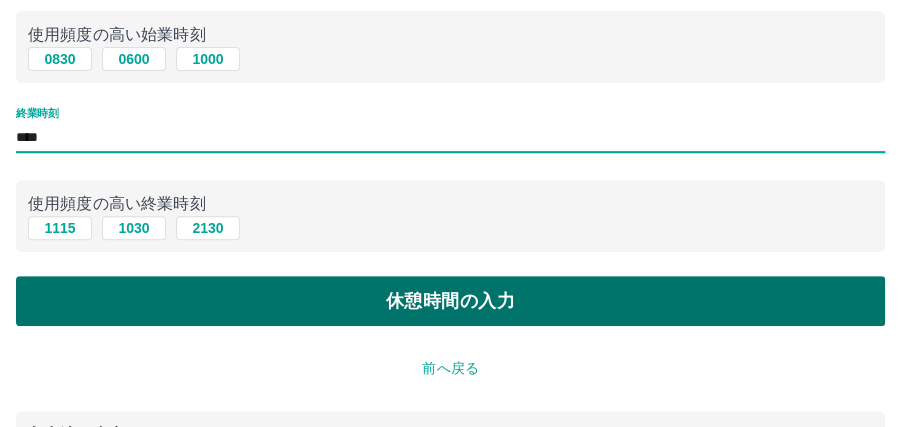click on "休憩時間の入力" at bounding box center [450, 301] 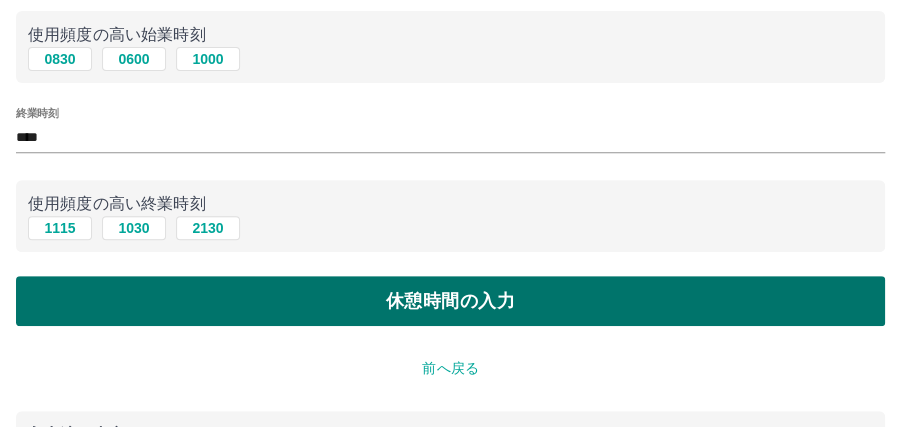 scroll, scrollTop: 0, scrollLeft: 0, axis: both 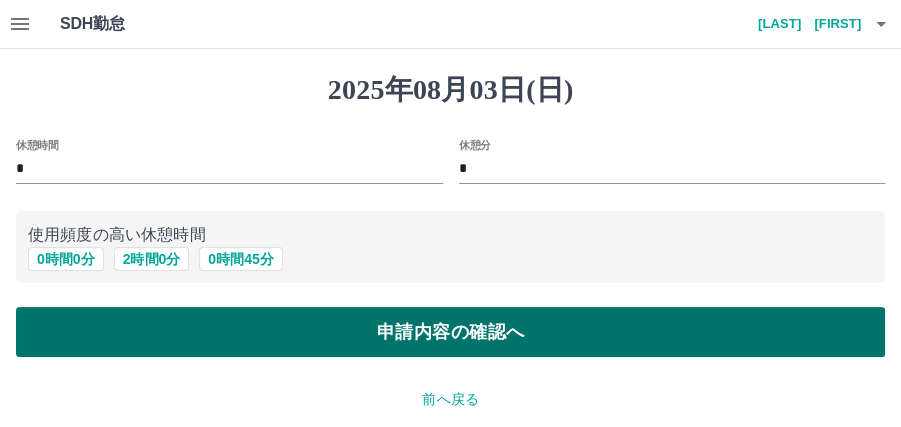 click on "申請内容の確認へ" at bounding box center [450, 332] 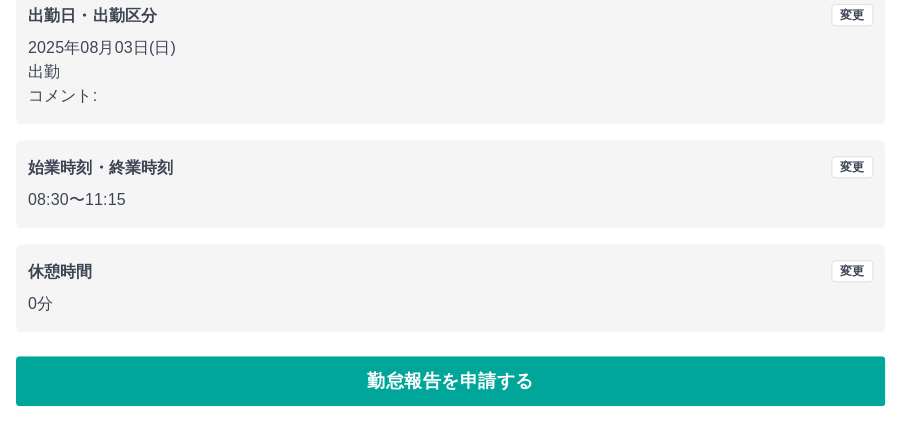 scroll, scrollTop: 320, scrollLeft: 0, axis: vertical 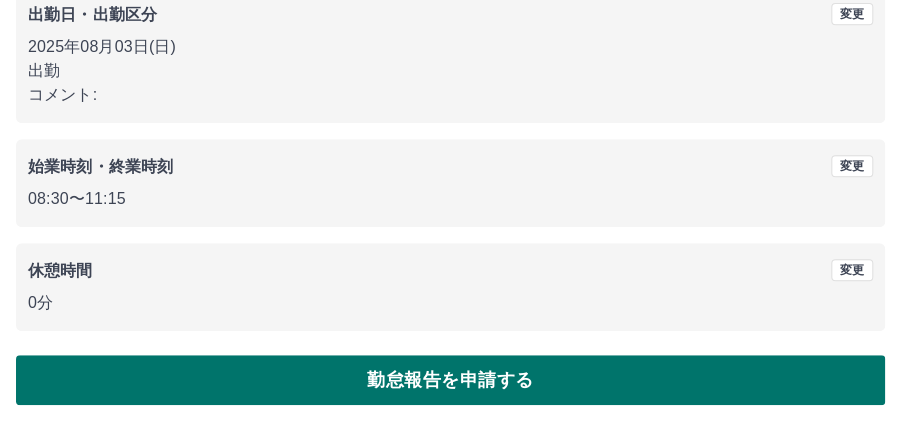 click on "勤怠報告を申請する" at bounding box center [450, 380] 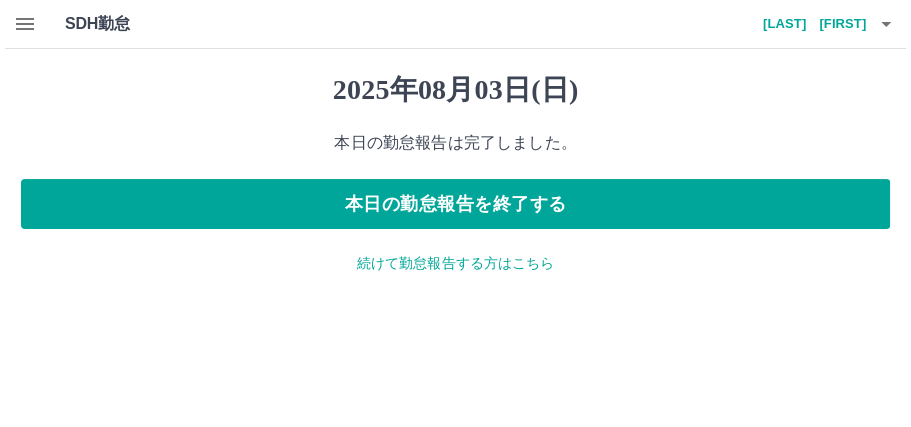 scroll, scrollTop: 0, scrollLeft: 0, axis: both 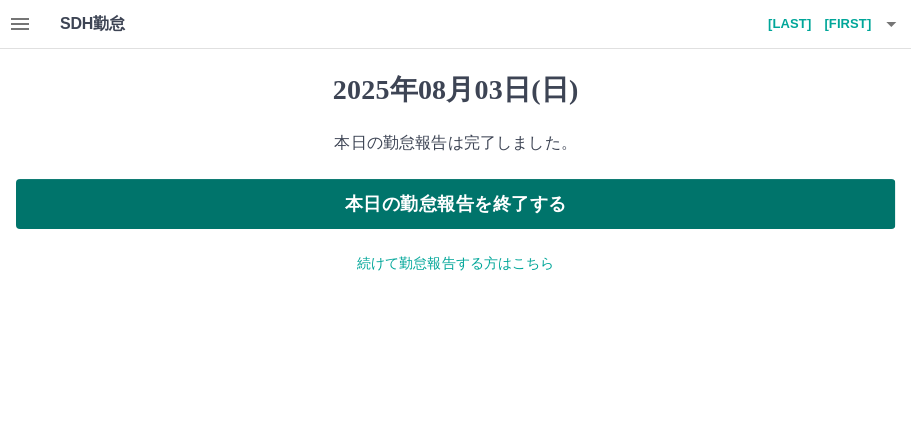 click on "本日の勤怠報告を終了する" at bounding box center (455, 204) 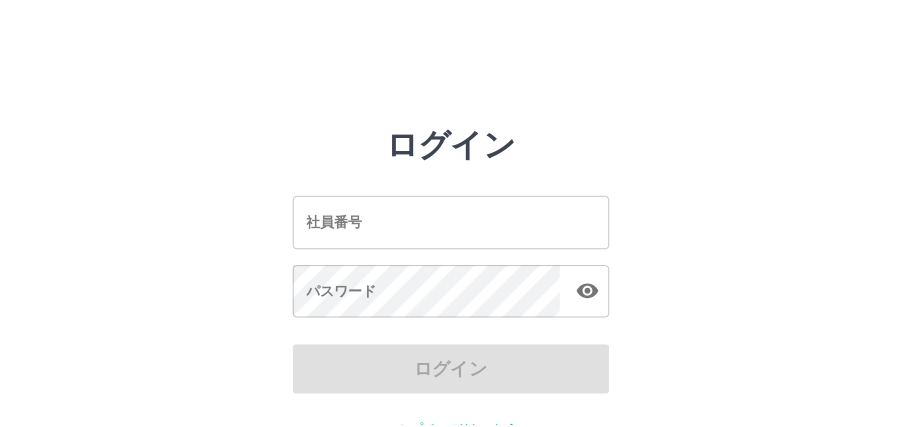 scroll, scrollTop: 0, scrollLeft: 0, axis: both 